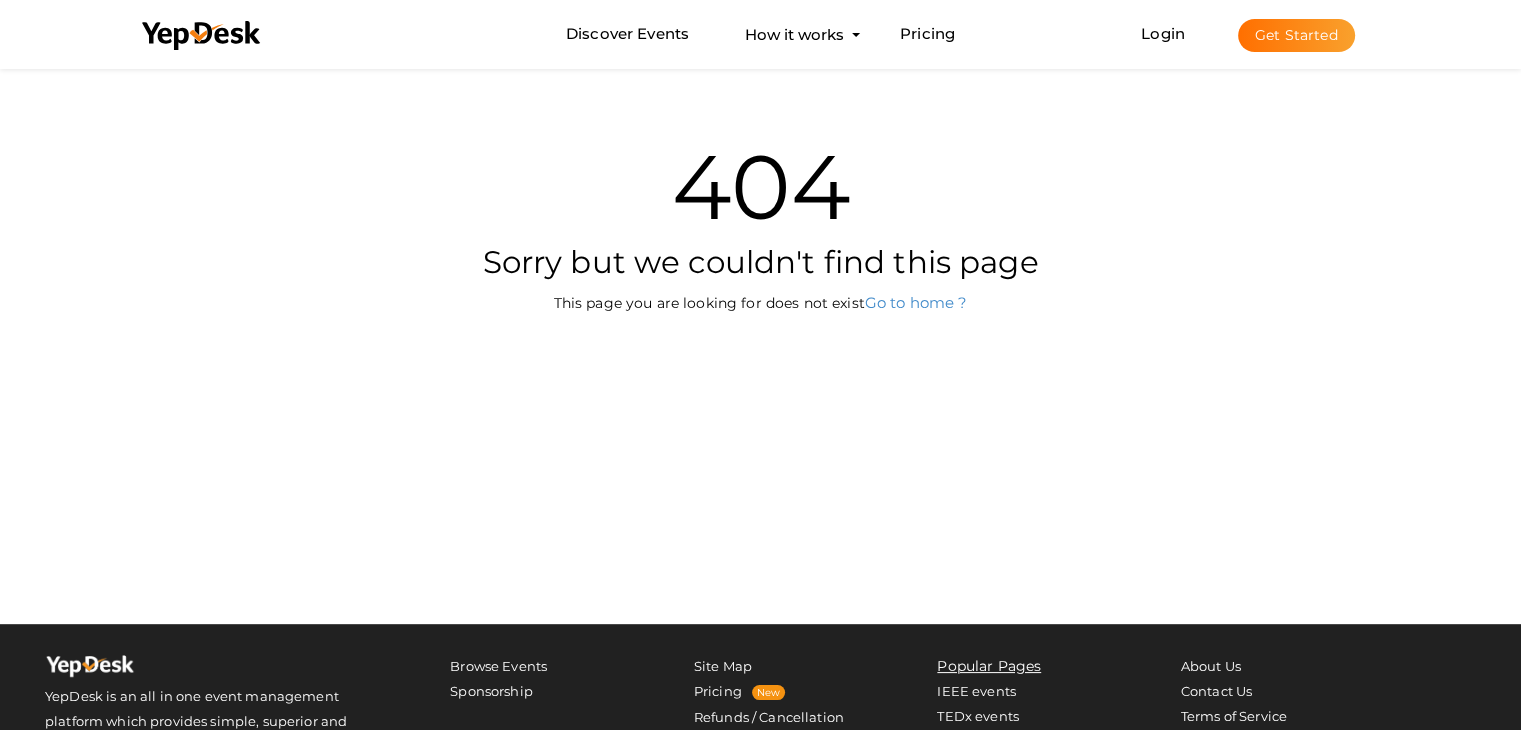scroll, scrollTop: 0, scrollLeft: 0, axis: both 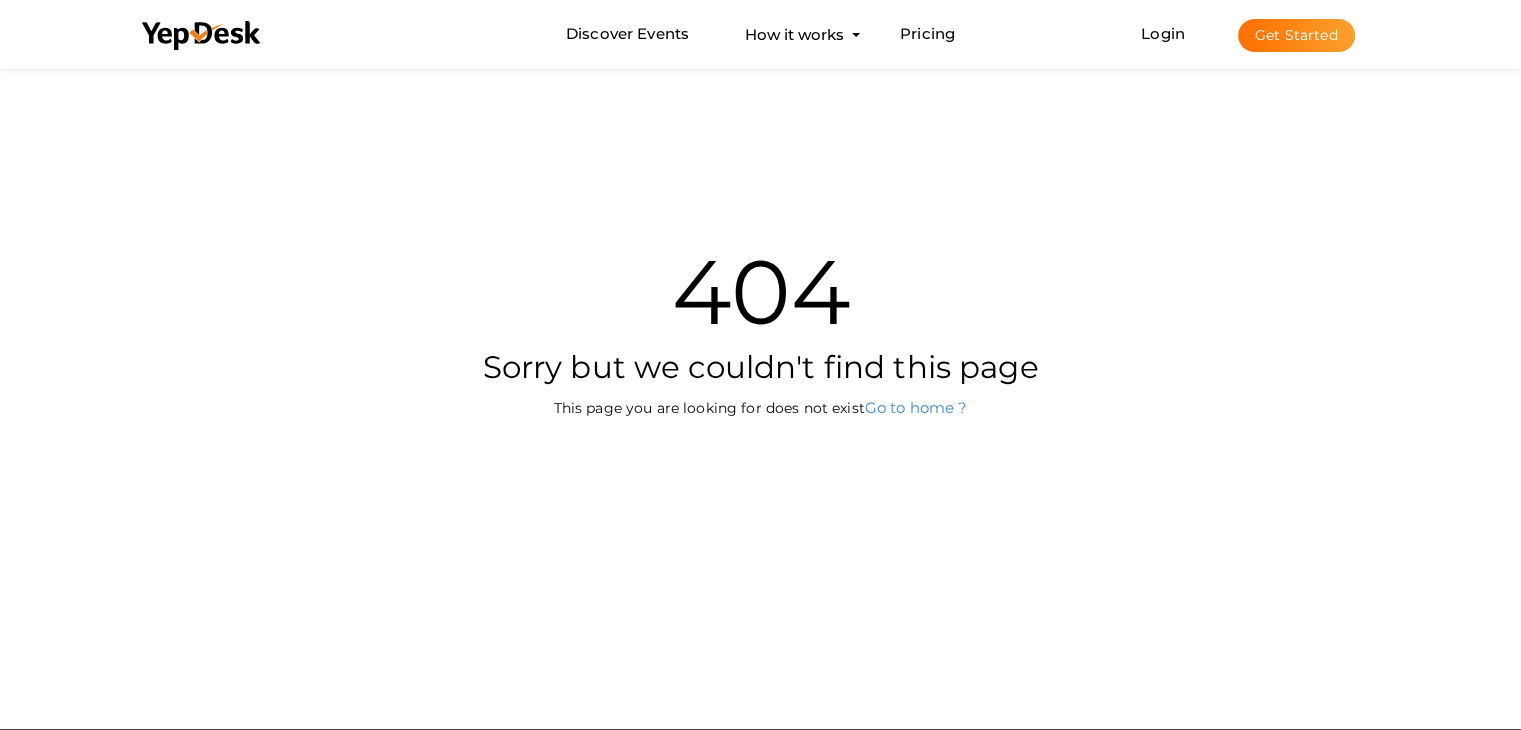 click on "404
Sorry but we couldn't find this page
This page you are looking for does not exist  Go to home ?" at bounding box center (761, 314) 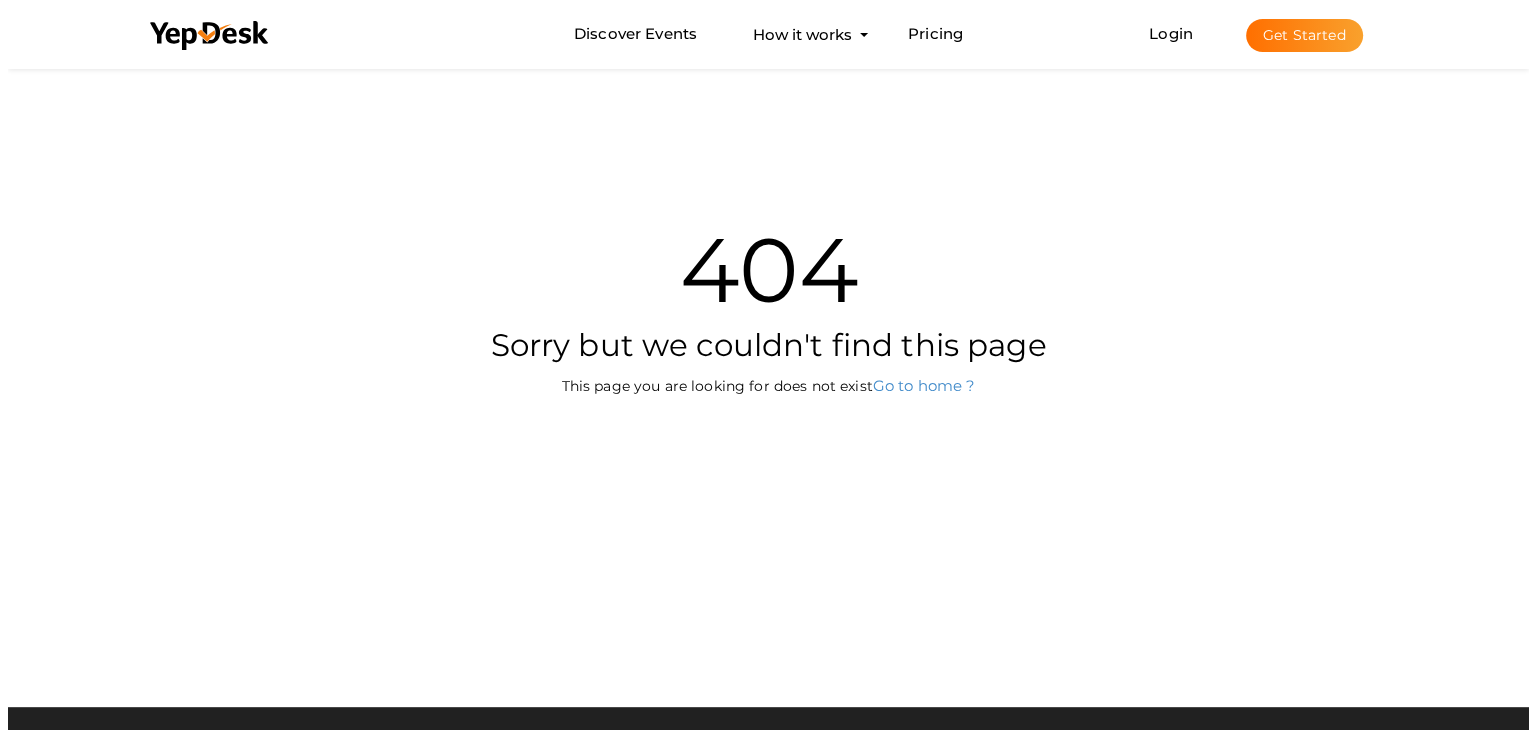 scroll, scrollTop: 0, scrollLeft: 0, axis: both 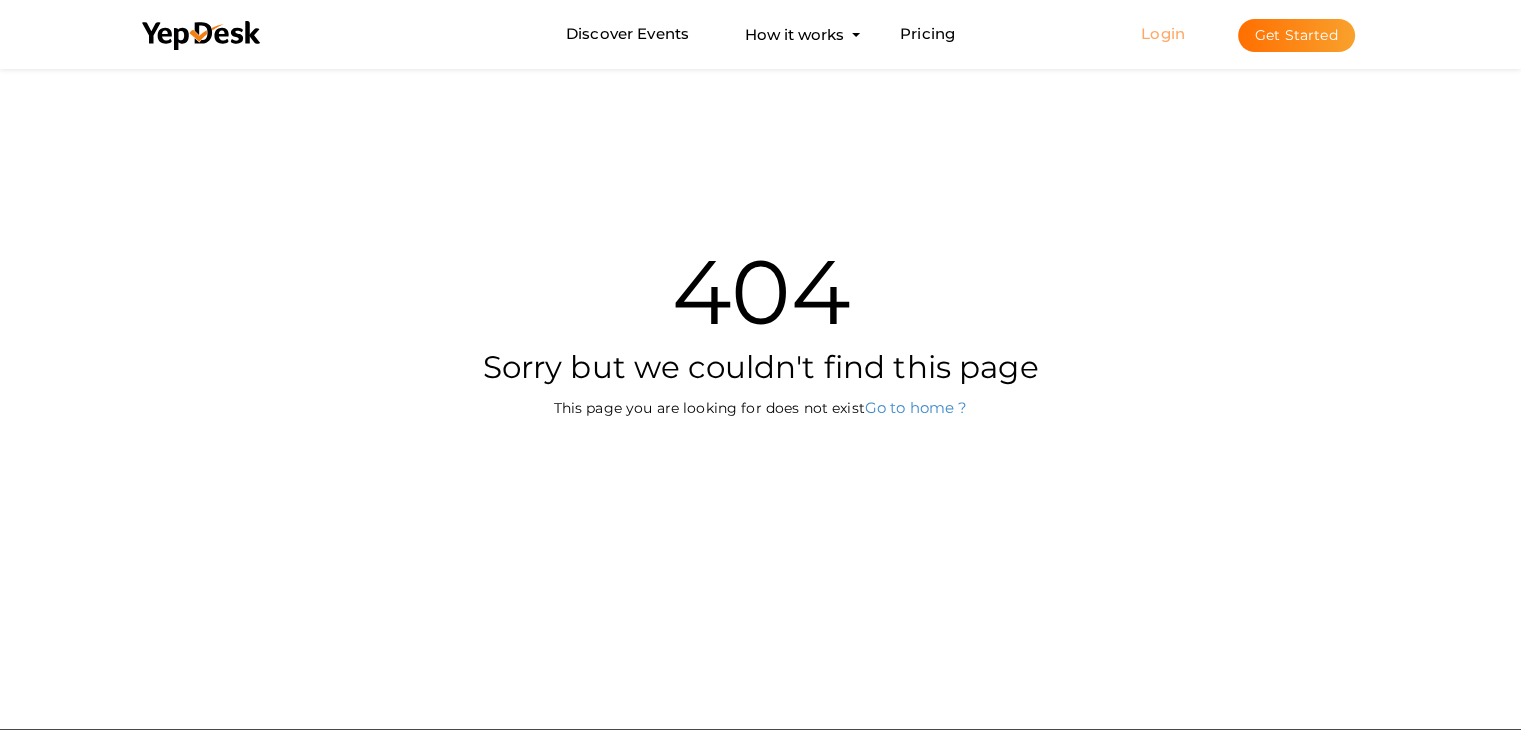 click on "Login" at bounding box center (1163, 33) 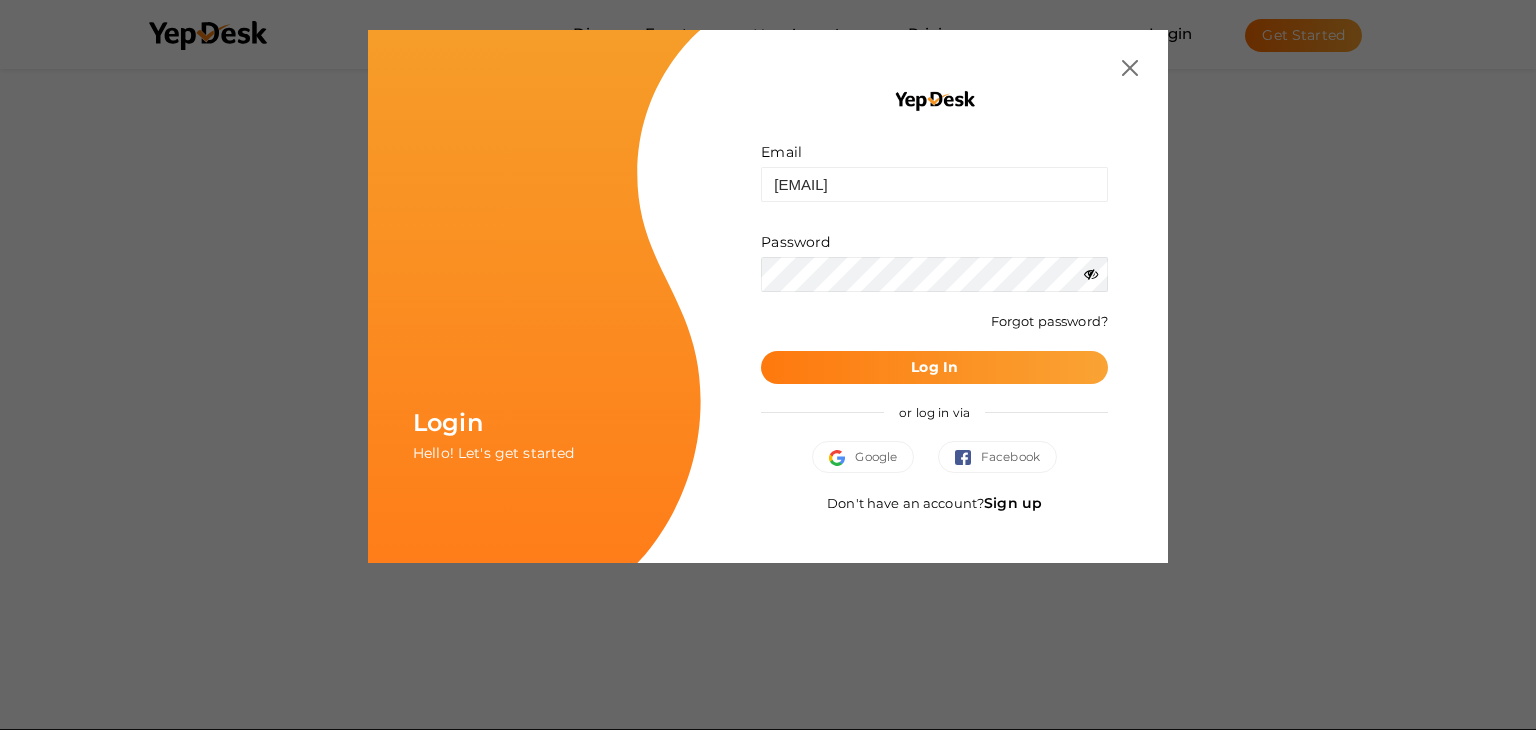 click on "Log In" at bounding box center [934, 367] 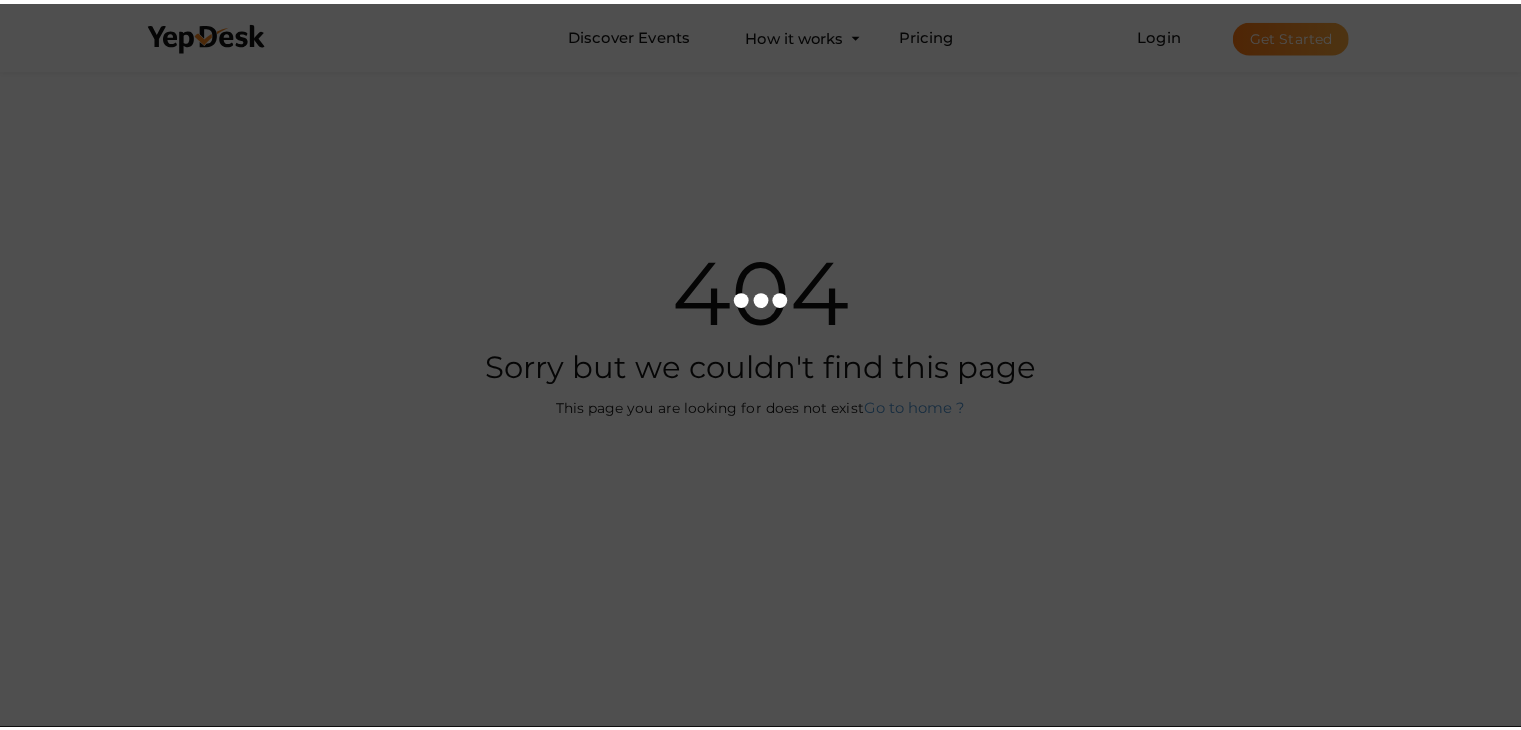 scroll, scrollTop: 0, scrollLeft: 0, axis: both 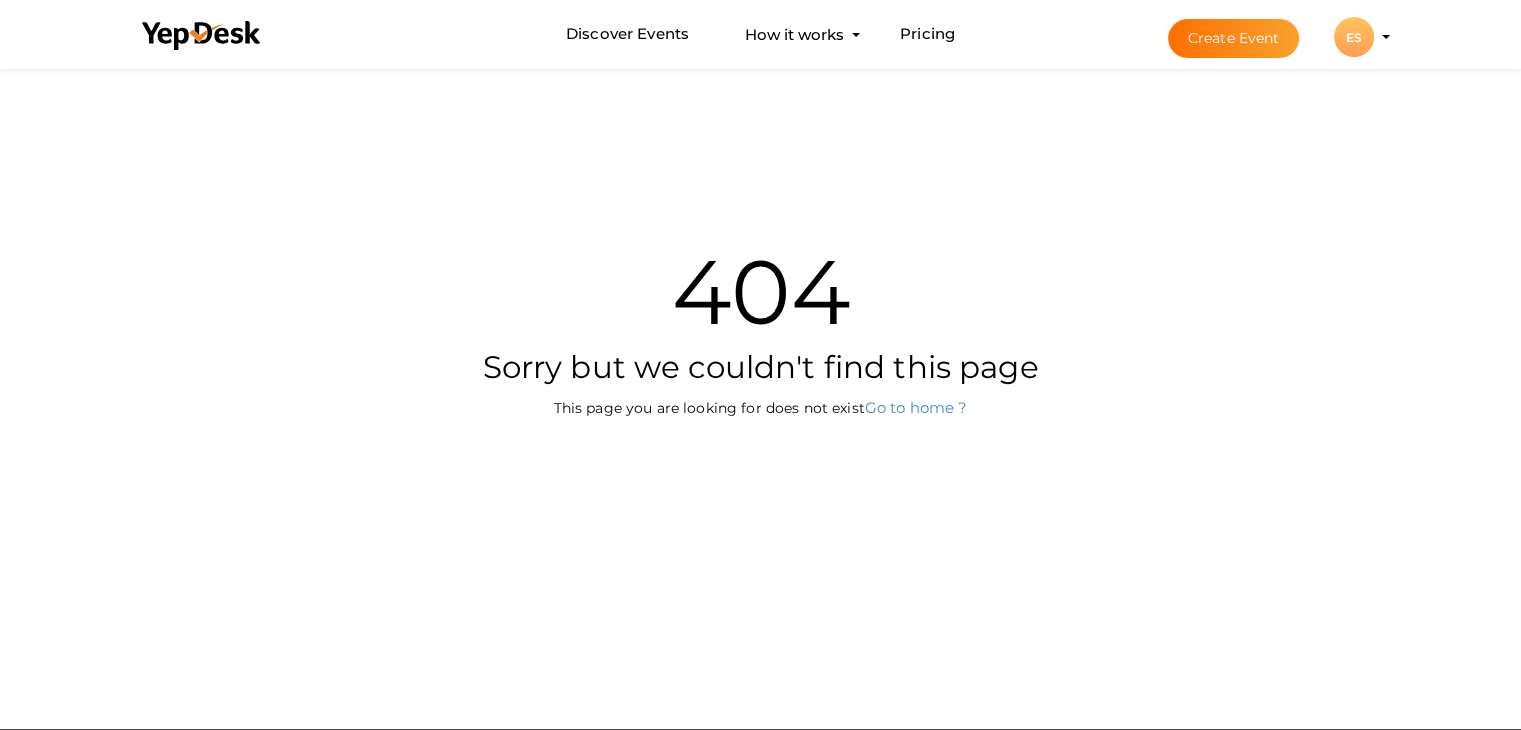 click on "ES" at bounding box center [1354, 37] 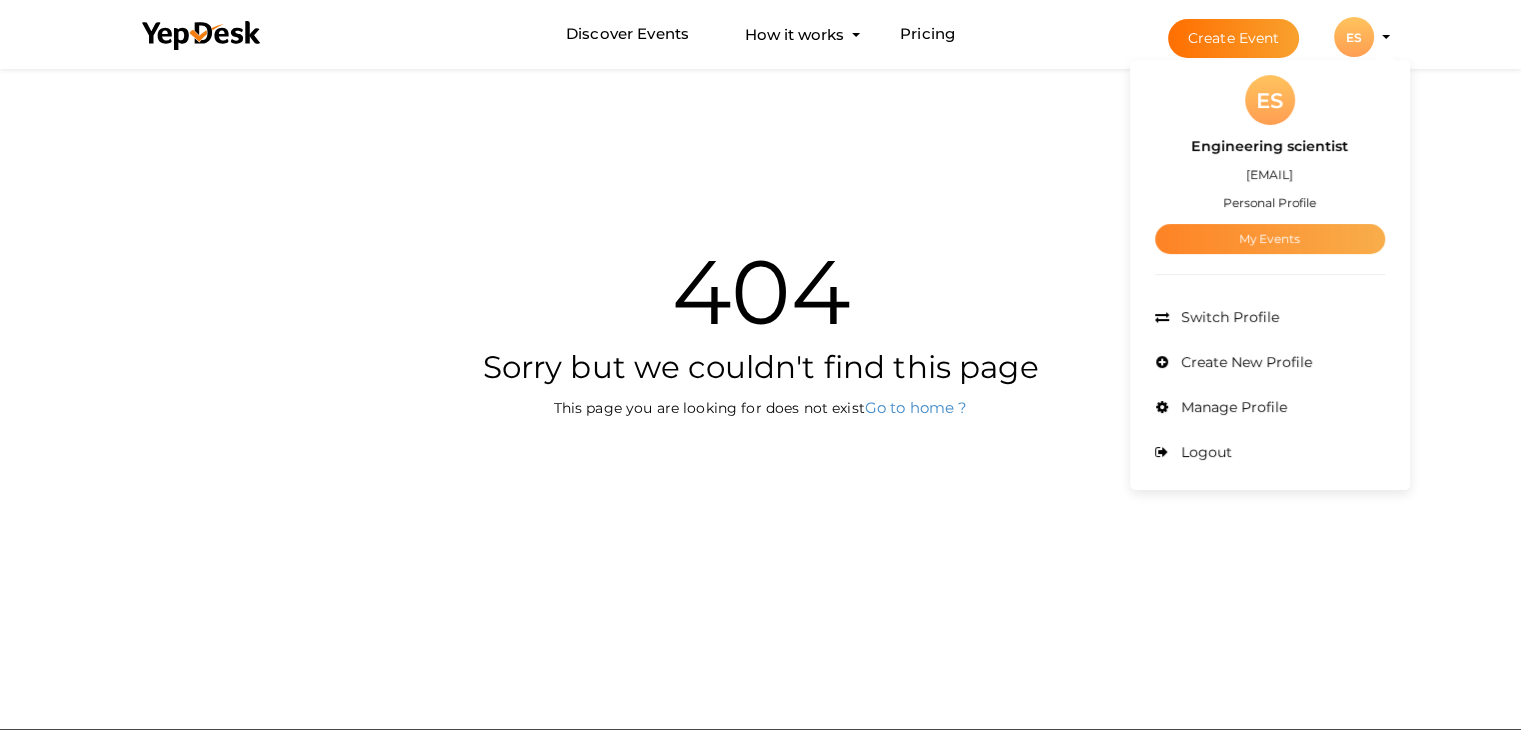 click on "My Events" at bounding box center (1270, 239) 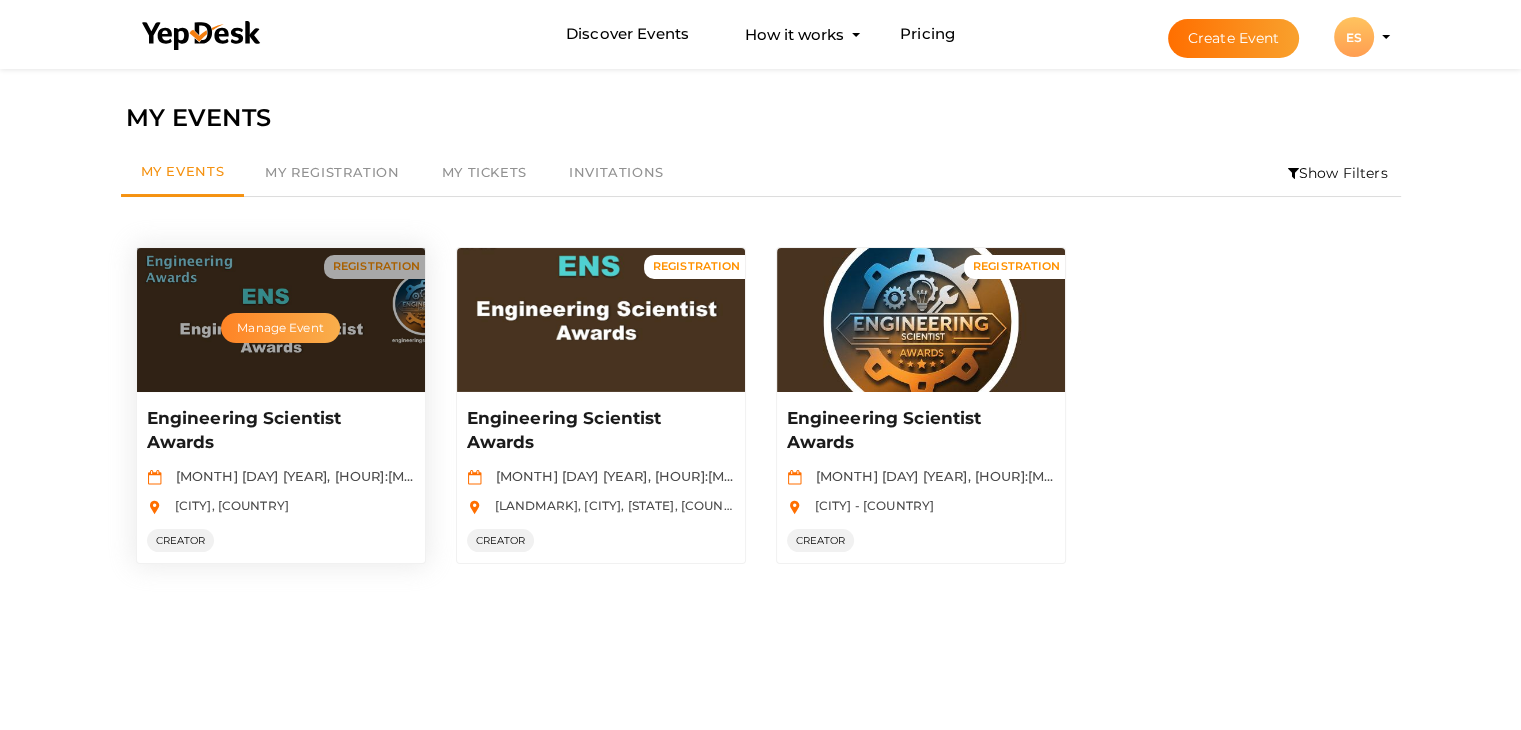 click on "Manage Event" at bounding box center [280, 328] 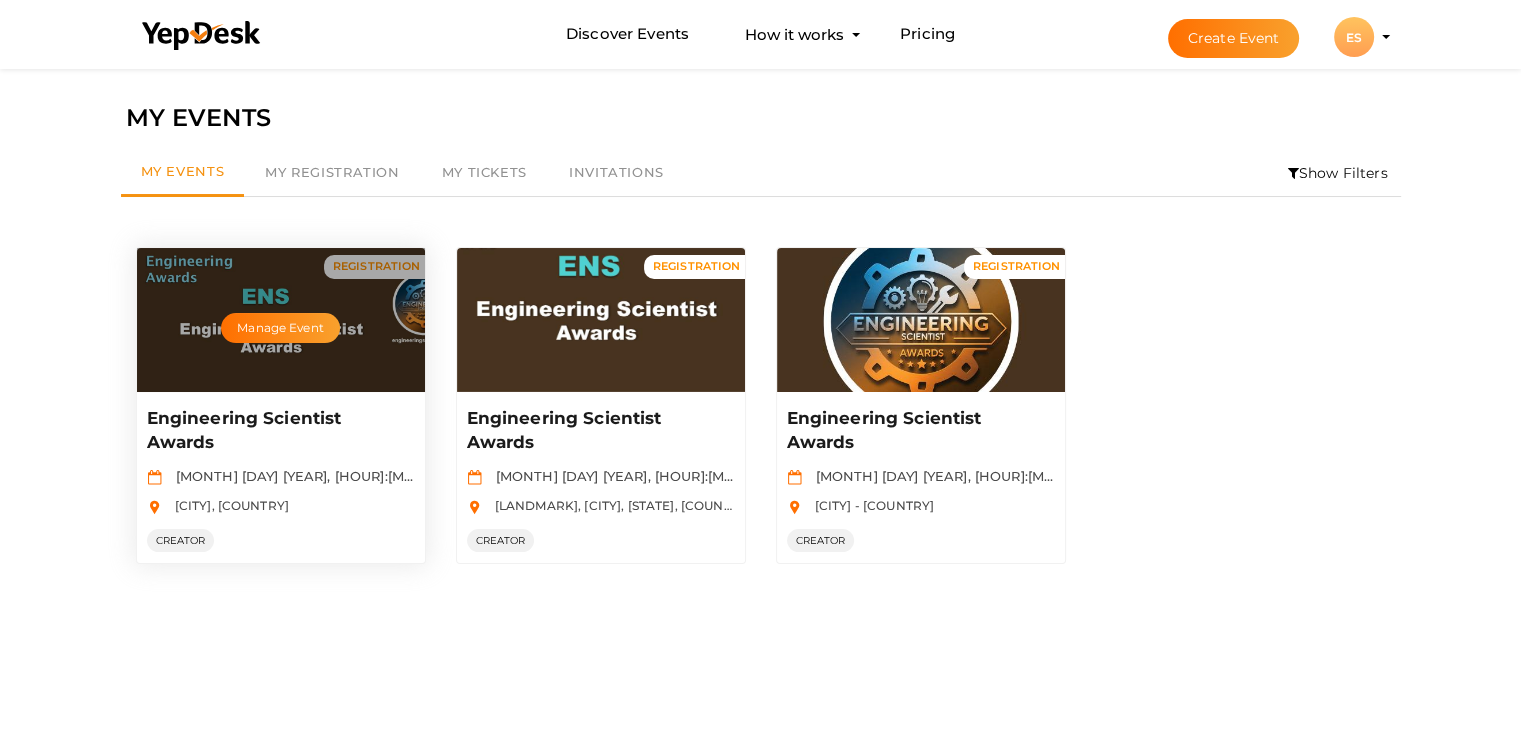 click on "Manage Event" at bounding box center [281, 320] 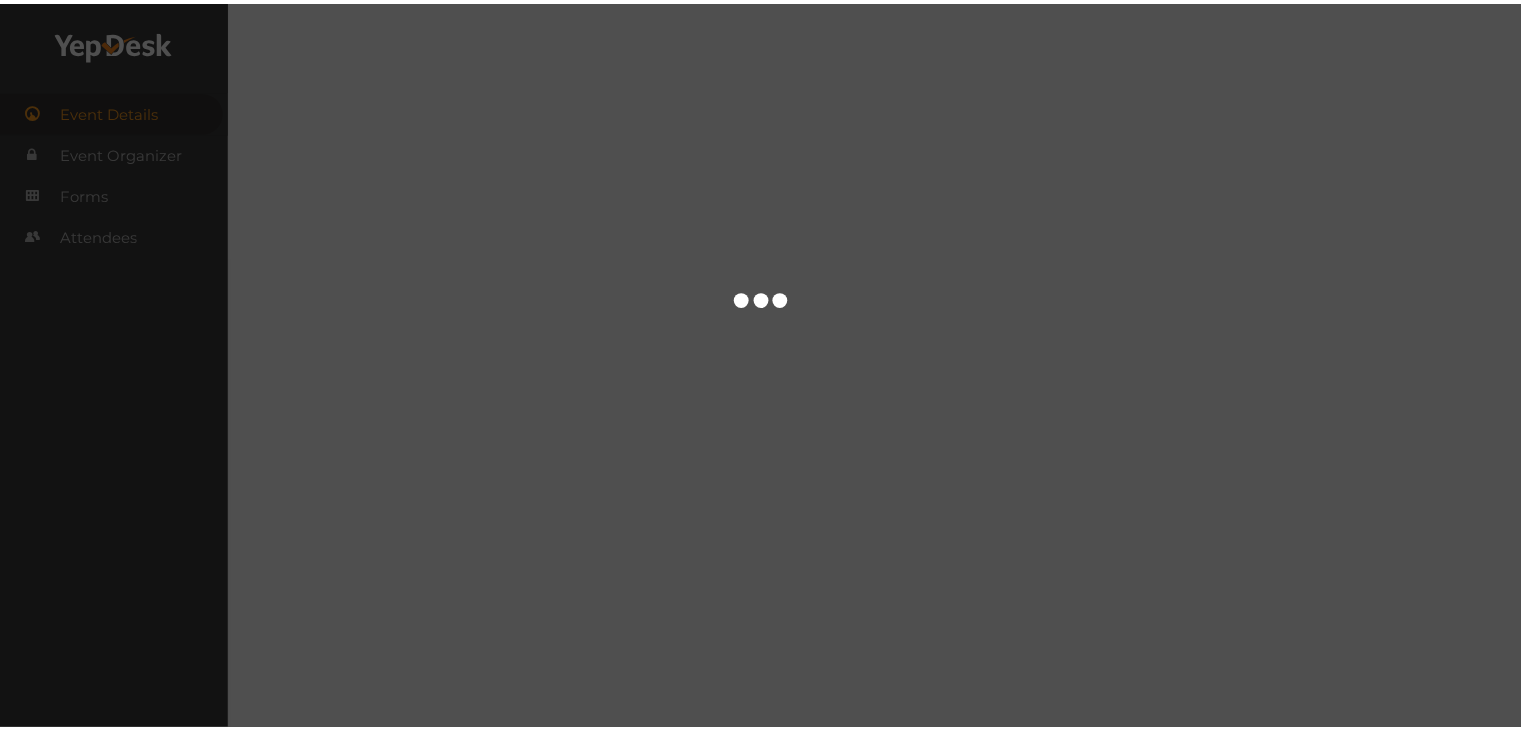 scroll, scrollTop: 0, scrollLeft: 0, axis: both 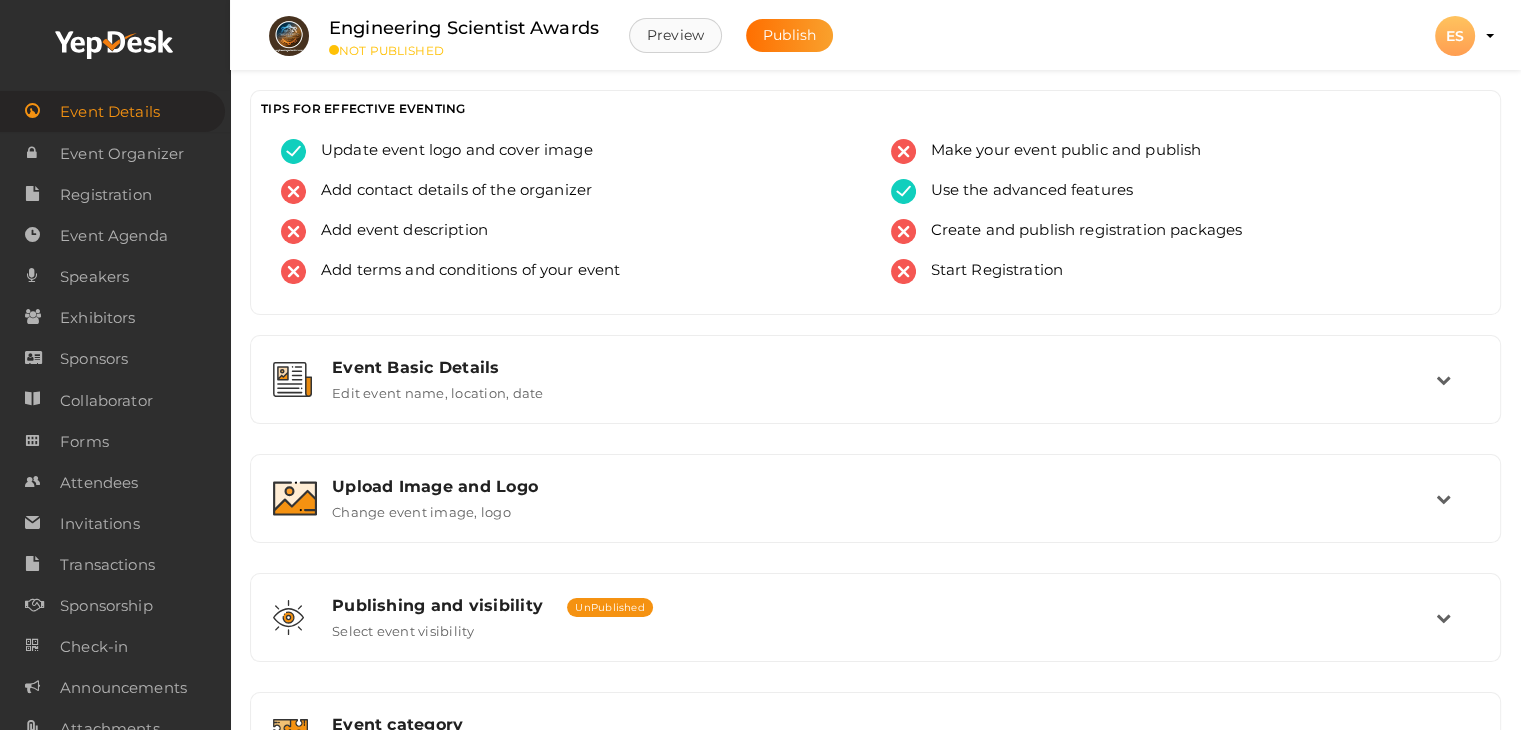 click on "Preview" at bounding box center [675, 35] 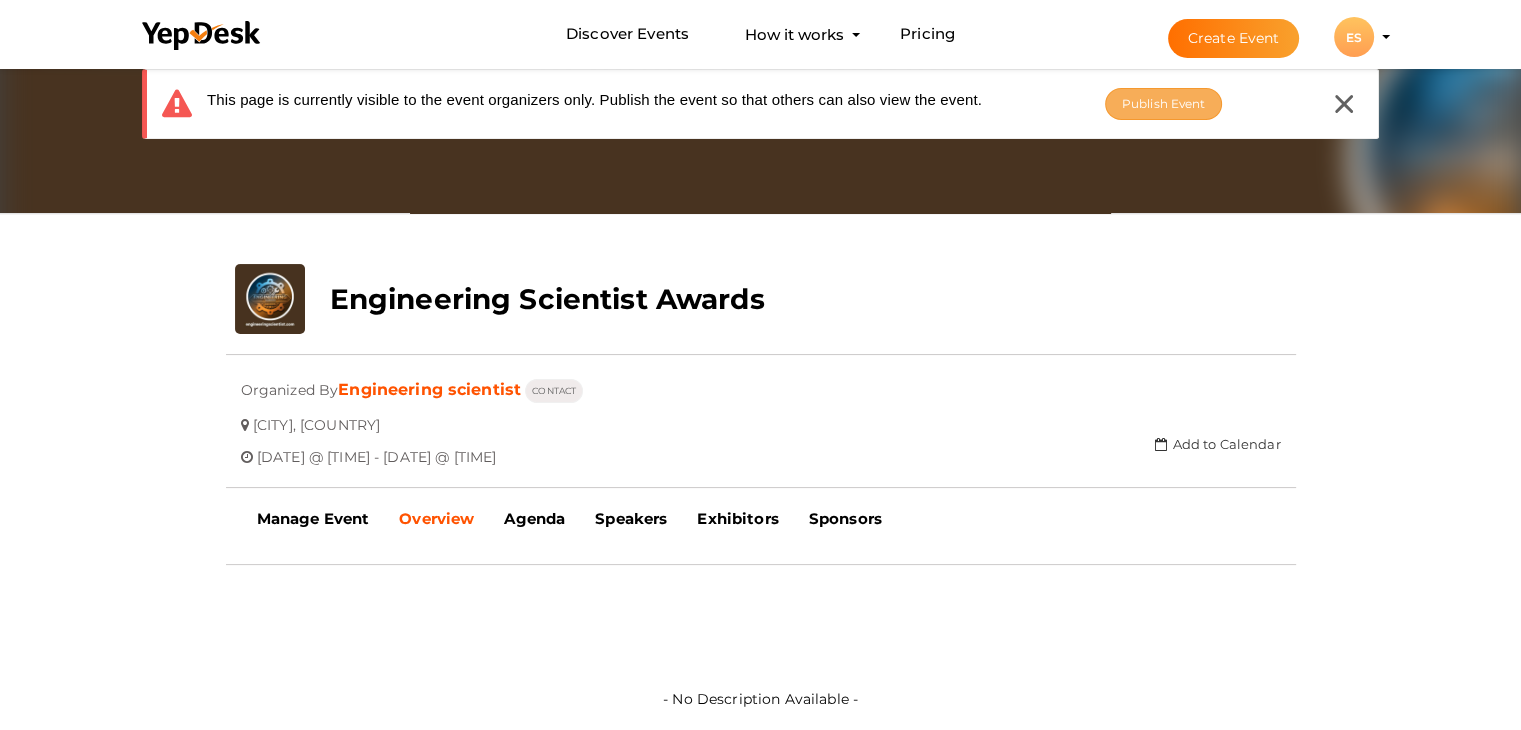 scroll, scrollTop: 0, scrollLeft: 0, axis: both 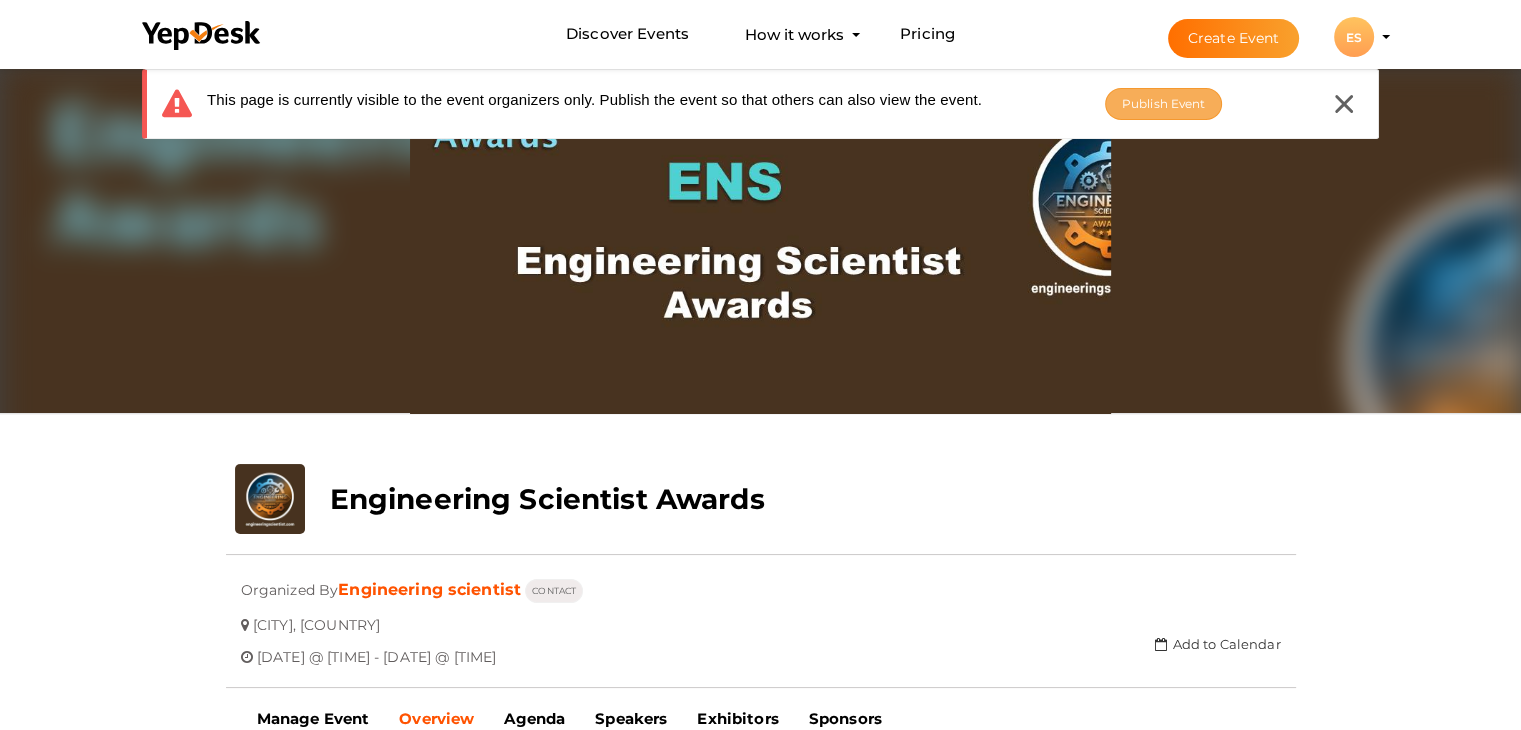 click on "Publish Event" at bounding box center (1164, 104) 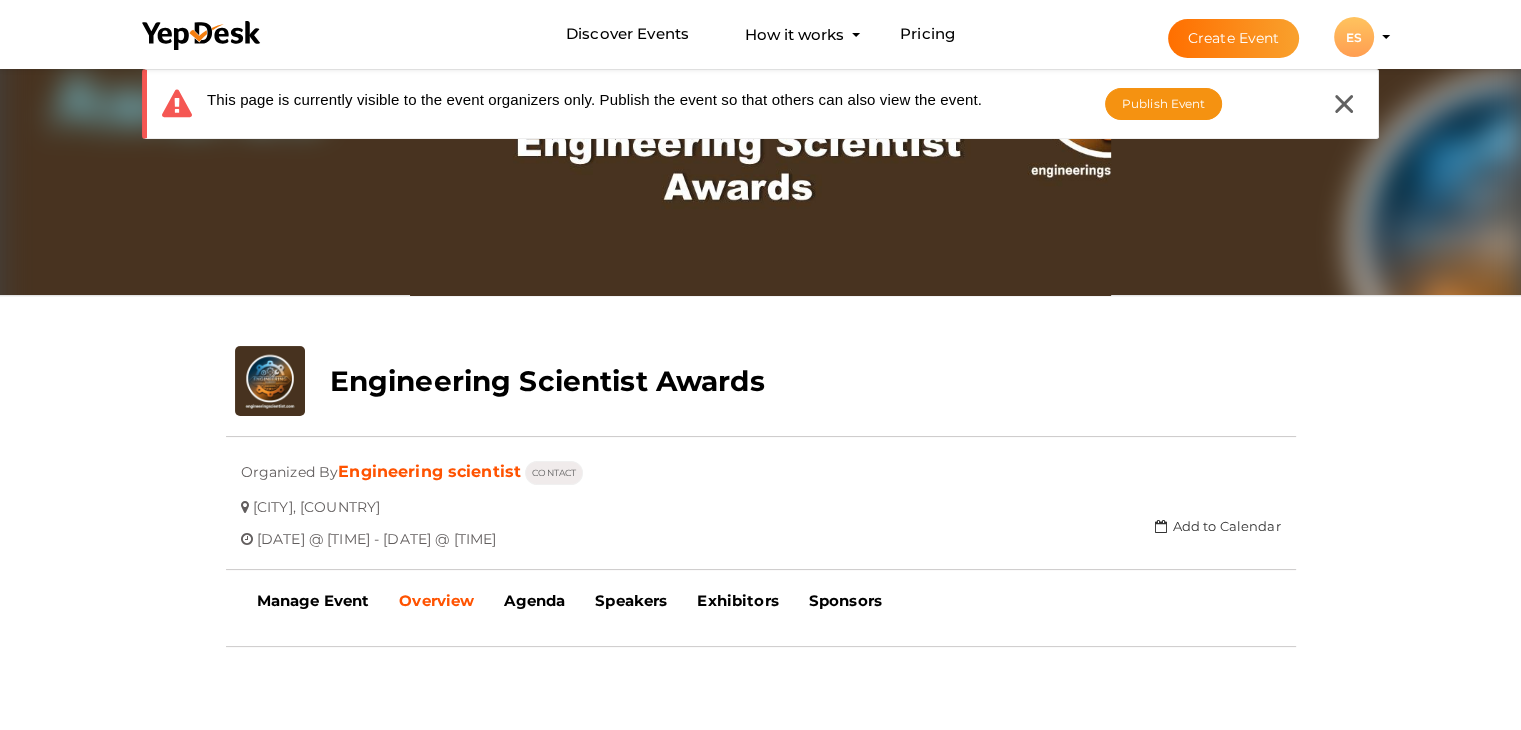 scroll, scrollTop: 0, scrollLeft: 0, axis: both 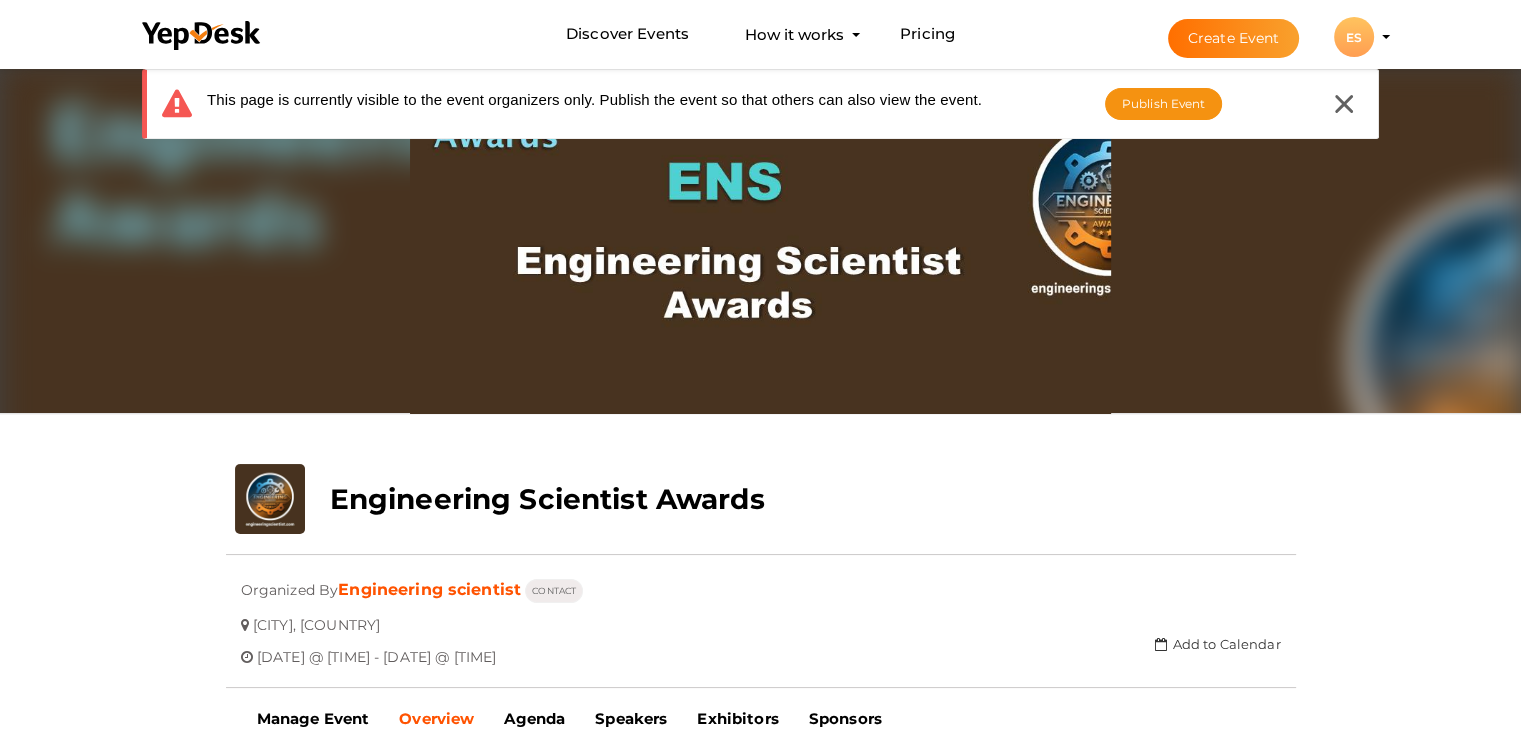 click on "This page
is currently visible
to the event organizers only. Publish the event so that others can also view the
event.
Publish Event" at bounding box center [761, 104] 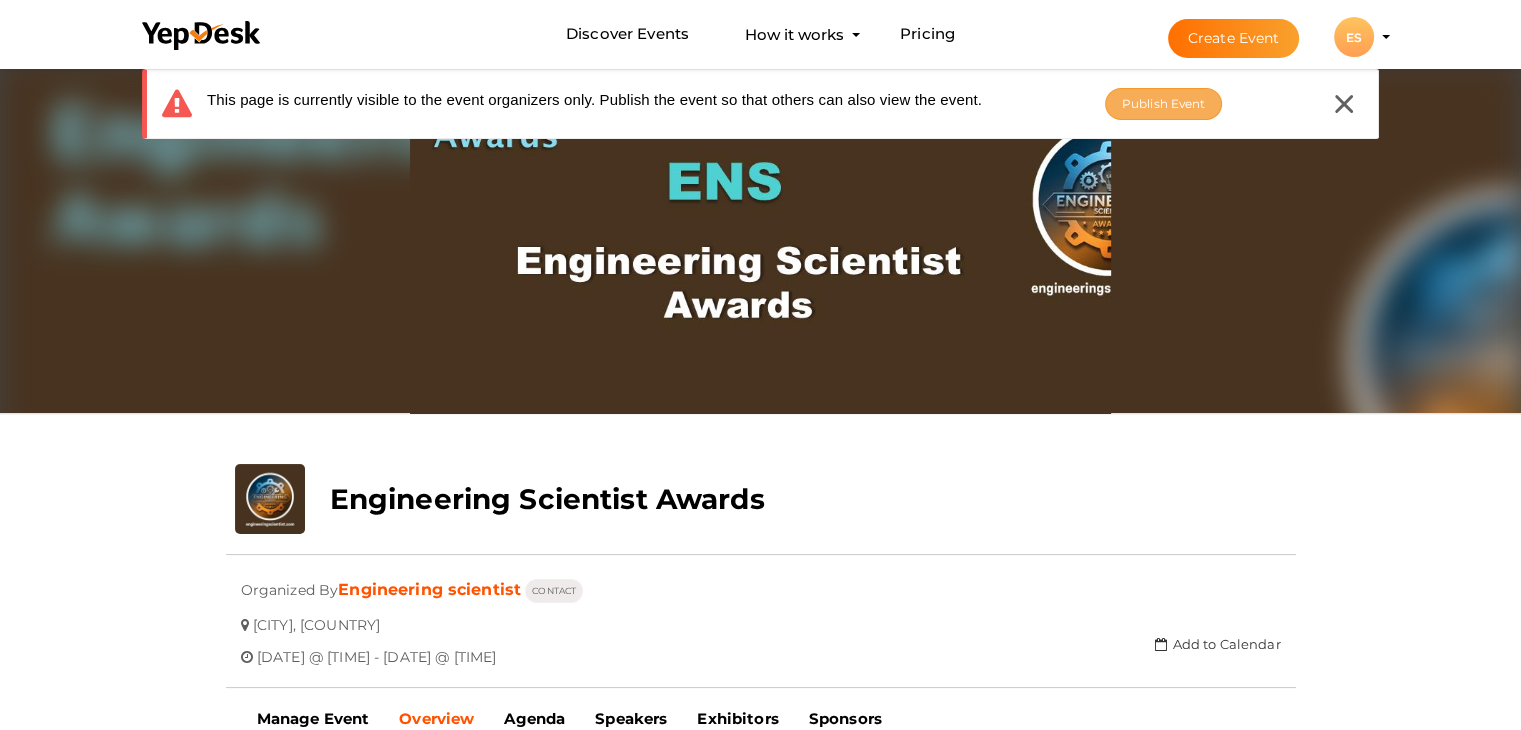 click on "Publish Event" at bounding box center (1164, 103) 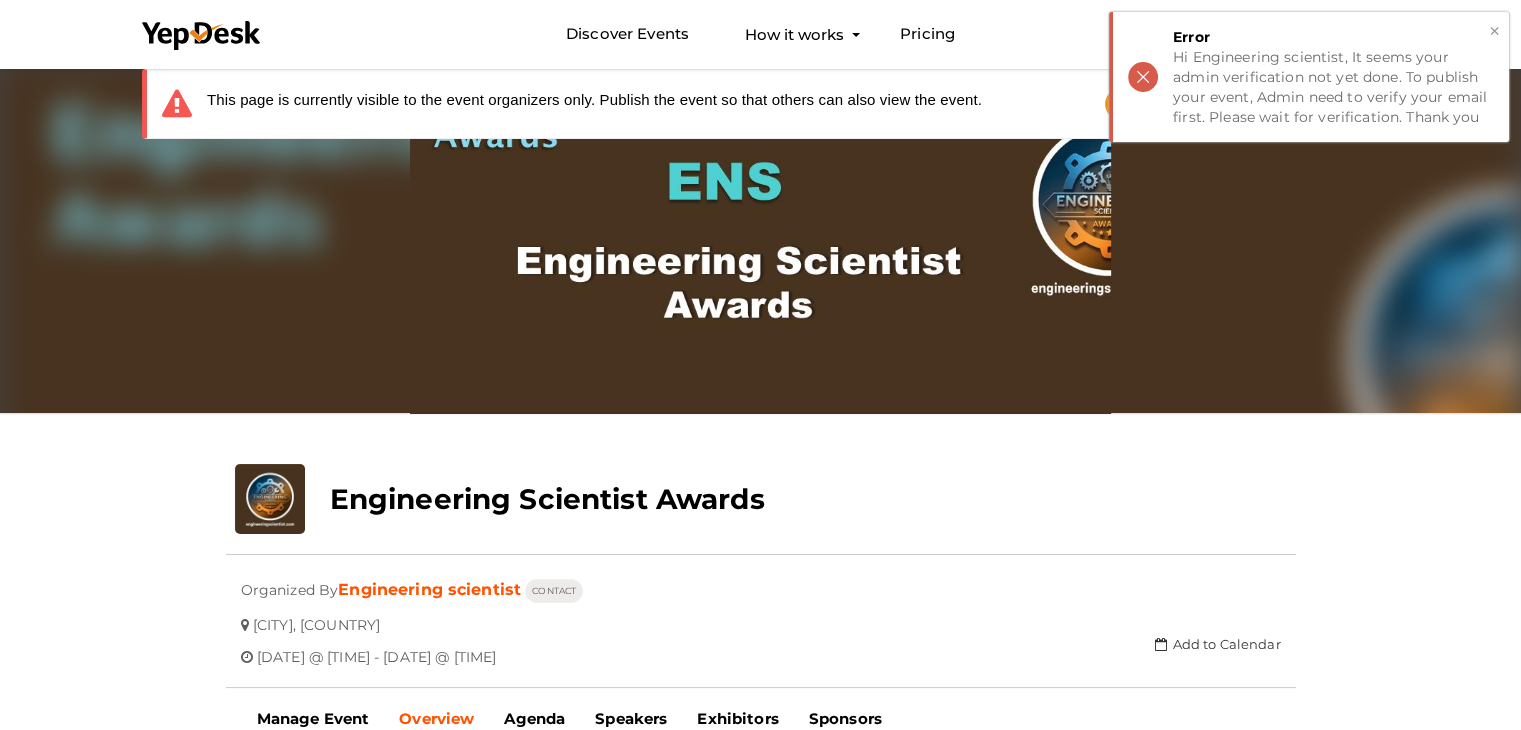 click on "Hi Engineering scientist,
It seems your admin verification not yet done.
To publish your event, Admin need to verify your email first. Please wait for verification.
Thank you" at bounding box center (1333, 87) 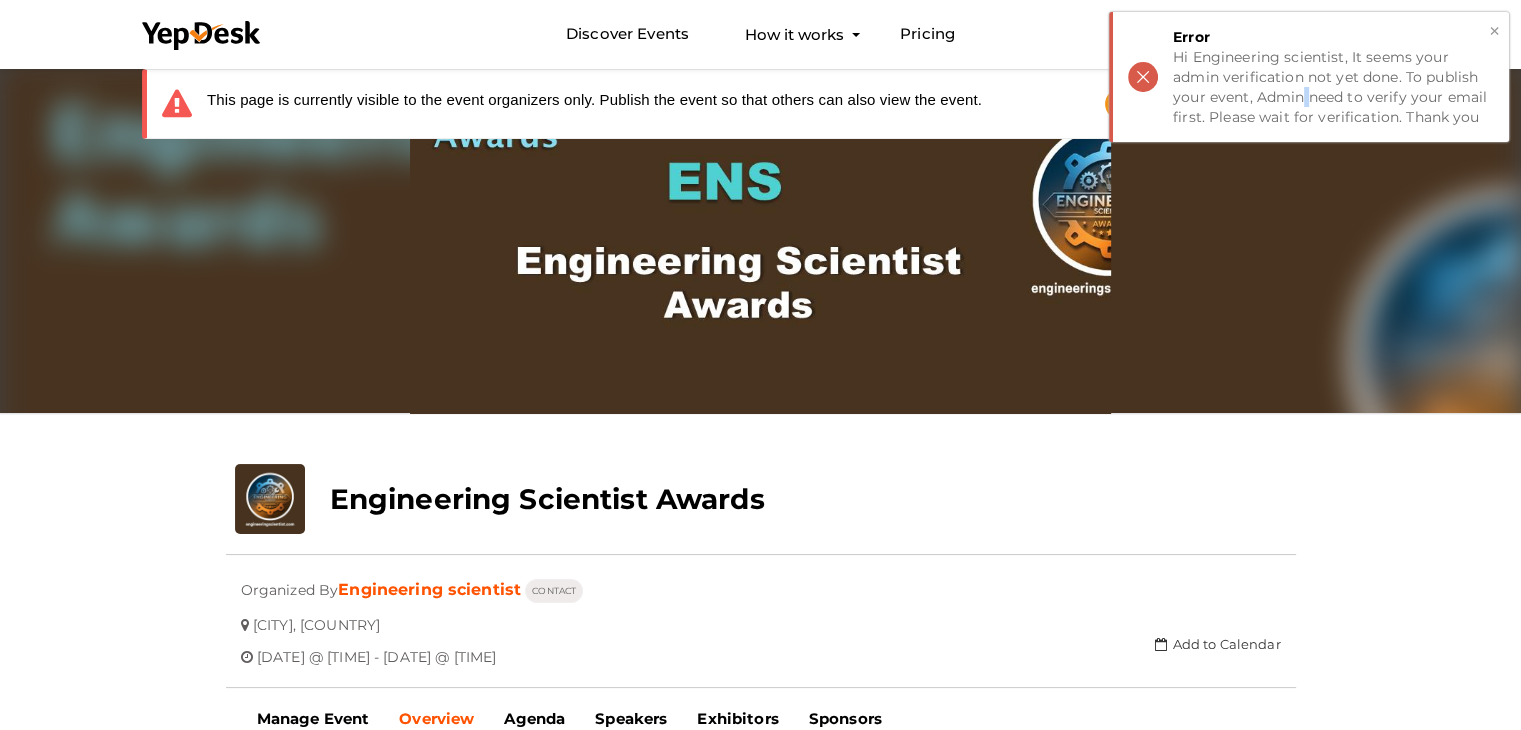 click on "Hi Engineering scientist,
It seems your admin verification not yet done.
To publish your event, Admin need to verify your email first. Please wait for verification.
Thank you" at bounding box center (1333, 87) 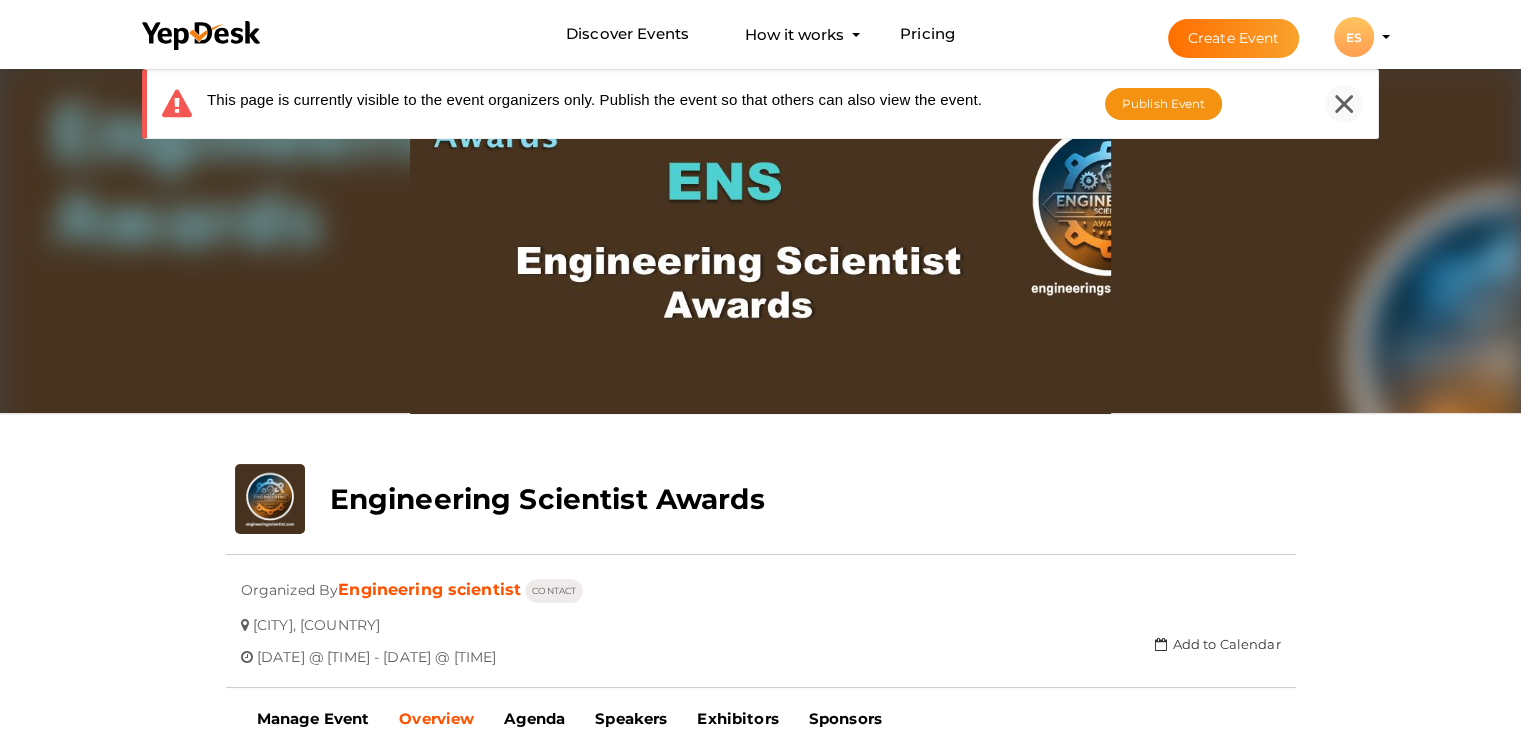 click 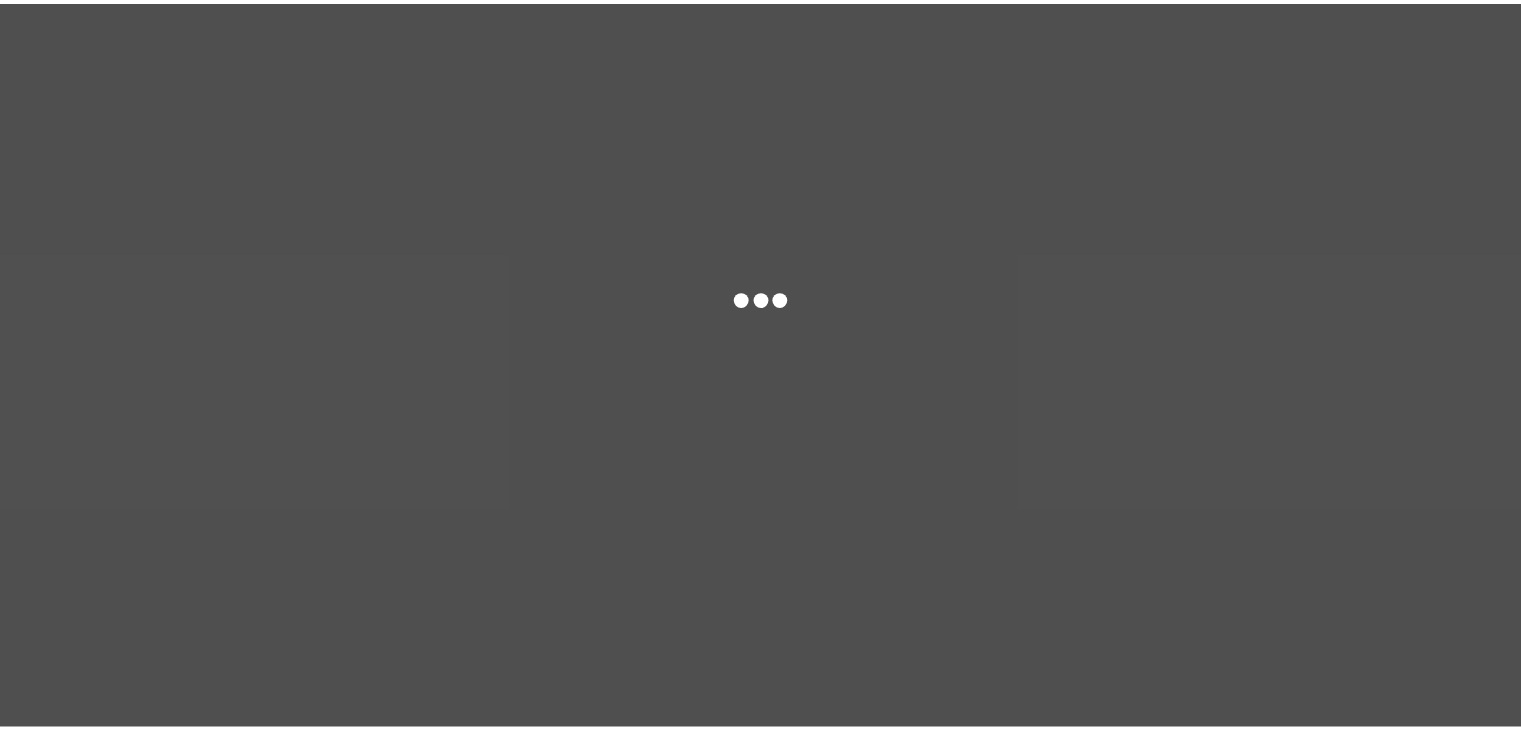 scroll, scrollTop: 0, scrollLeft: 0, axis: both 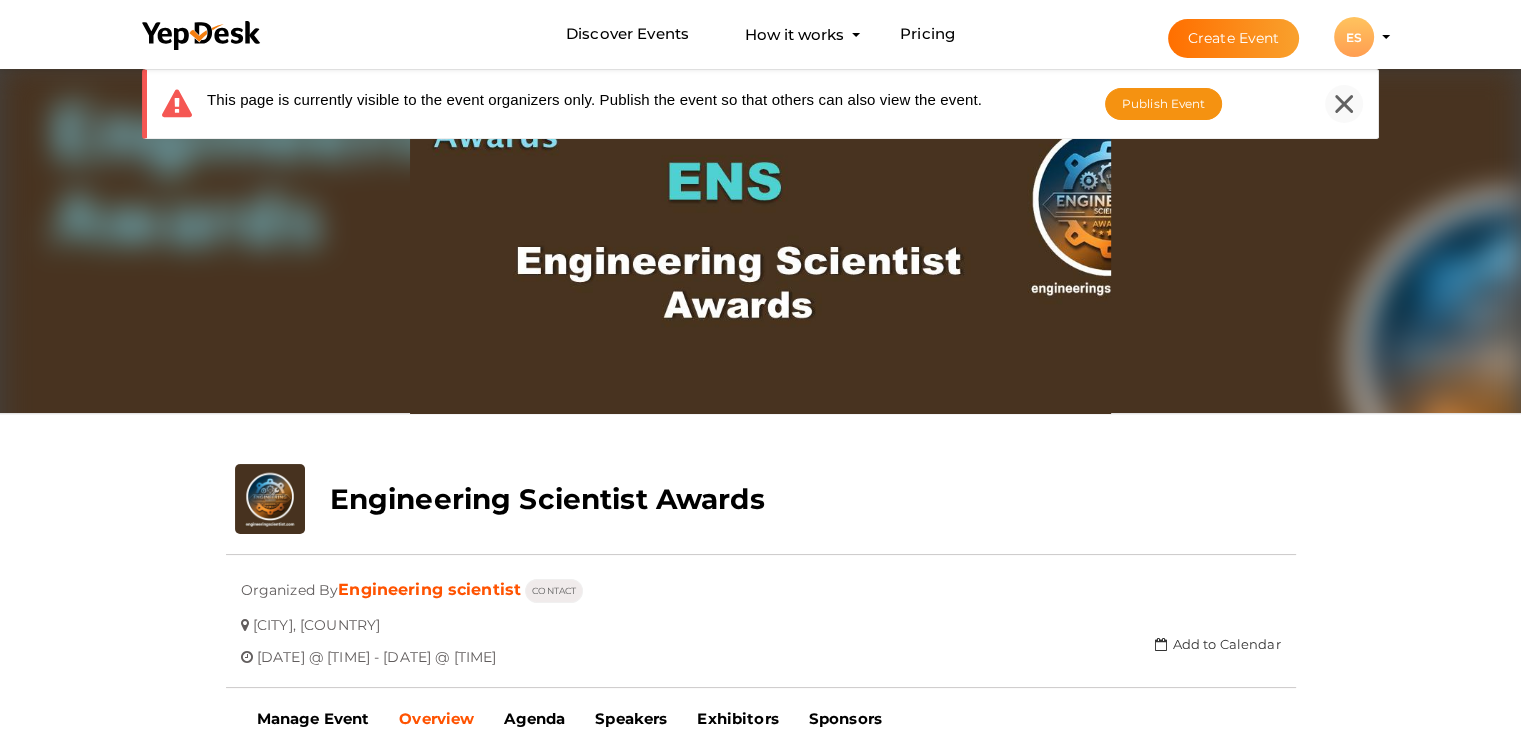 click at bounding box center [1344, 104] 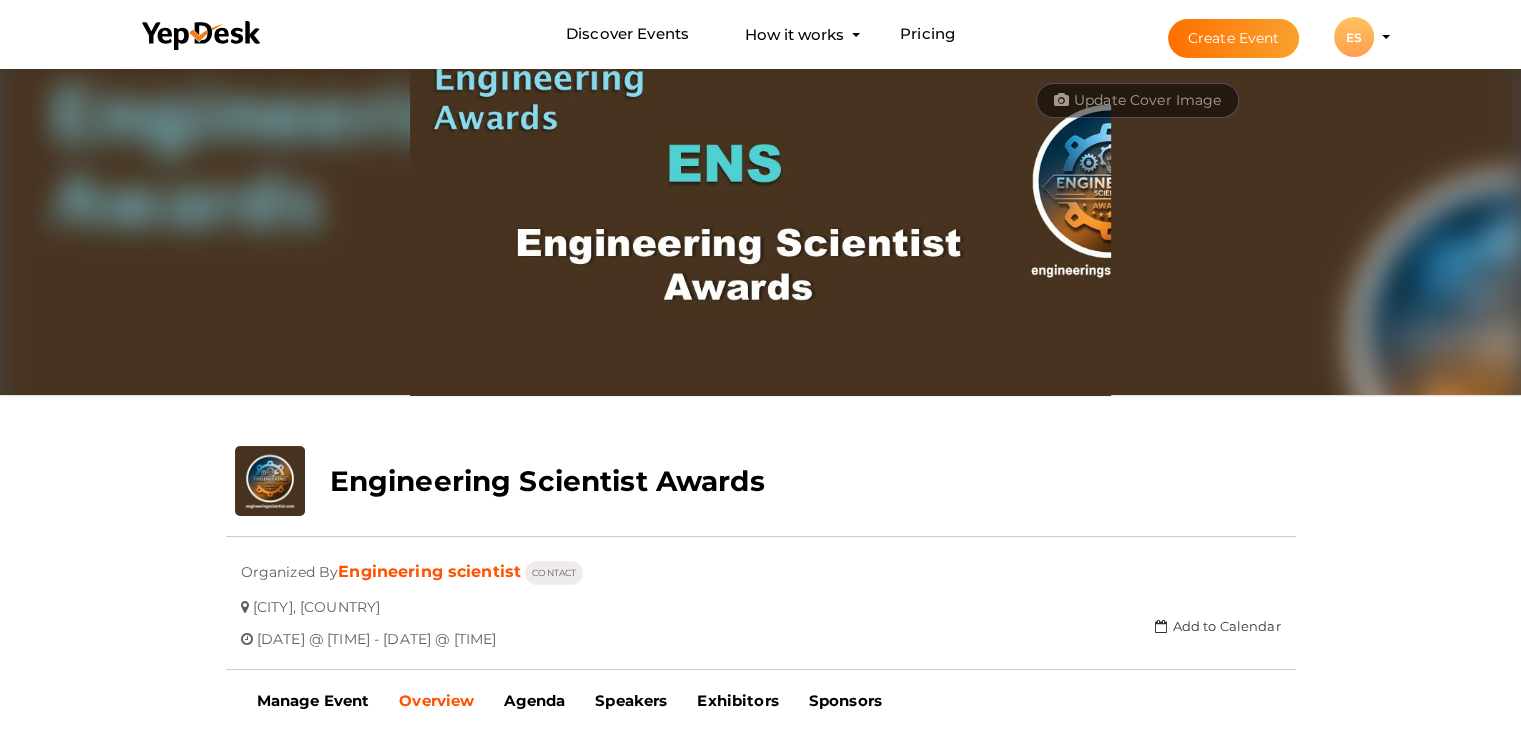 scroll, scrollTop: 0, scrollLeft: 0, axis: both 